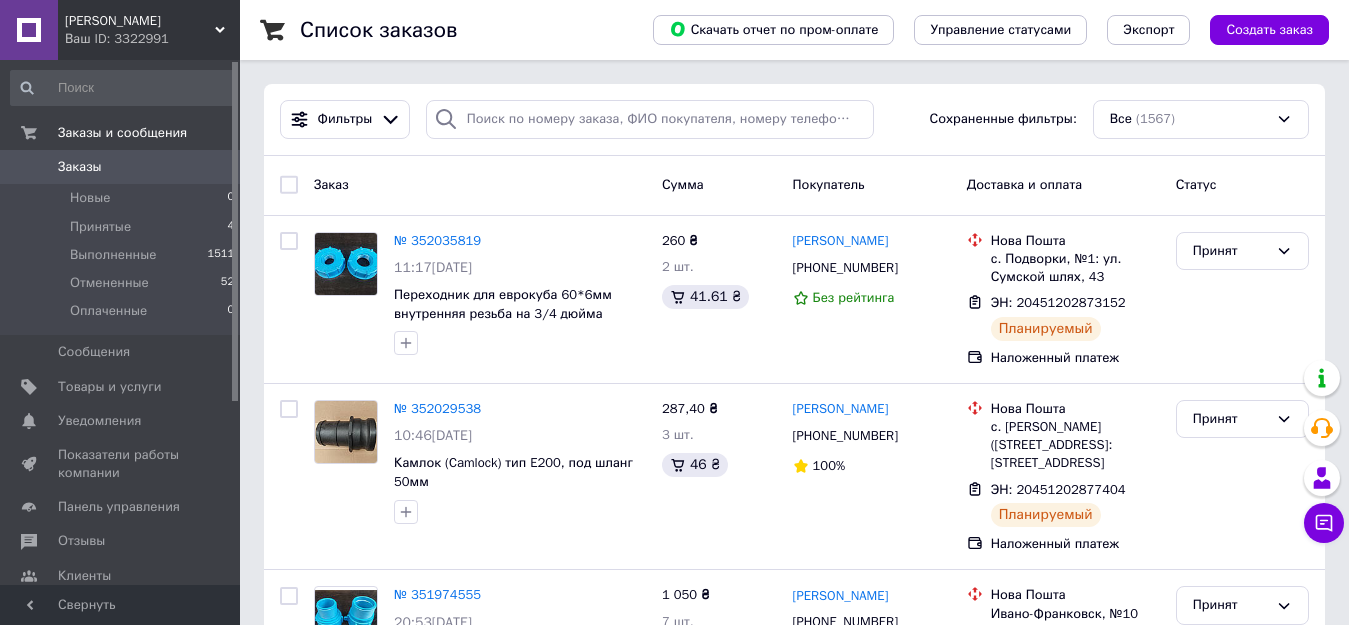 scroll, scrollTop: 0, scrollLeft: 0, axis: both 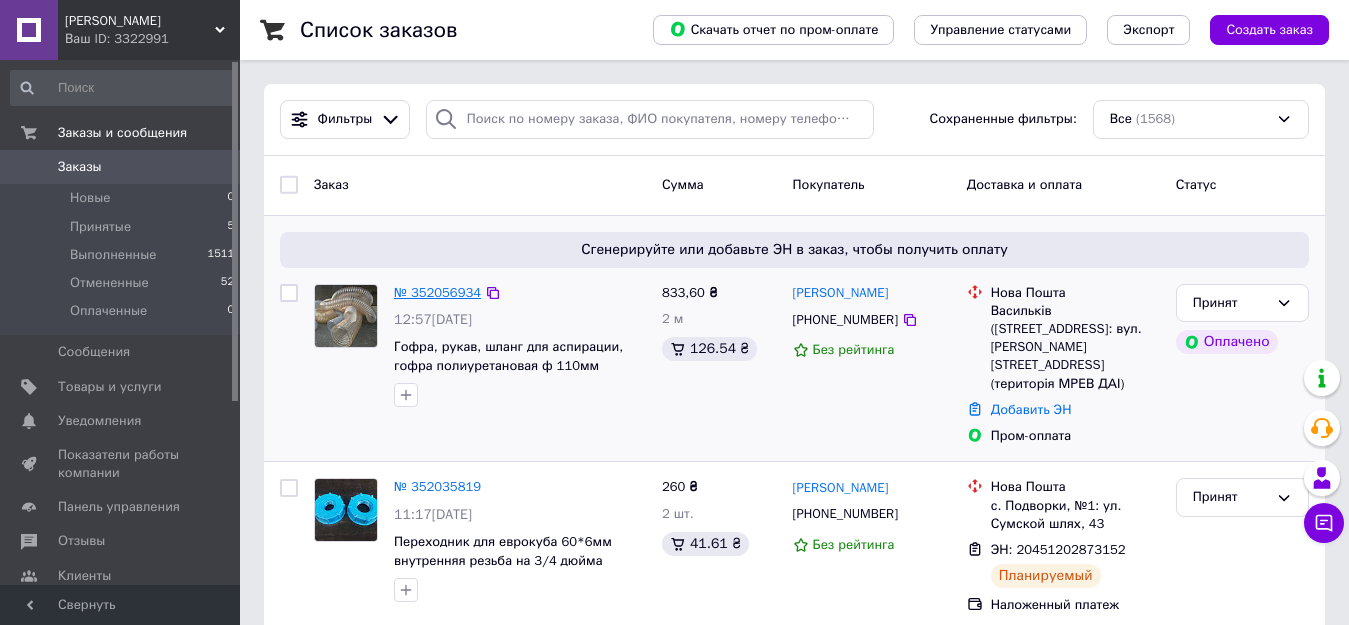 click on "№ 352056934" at bounding box center (437, 292) 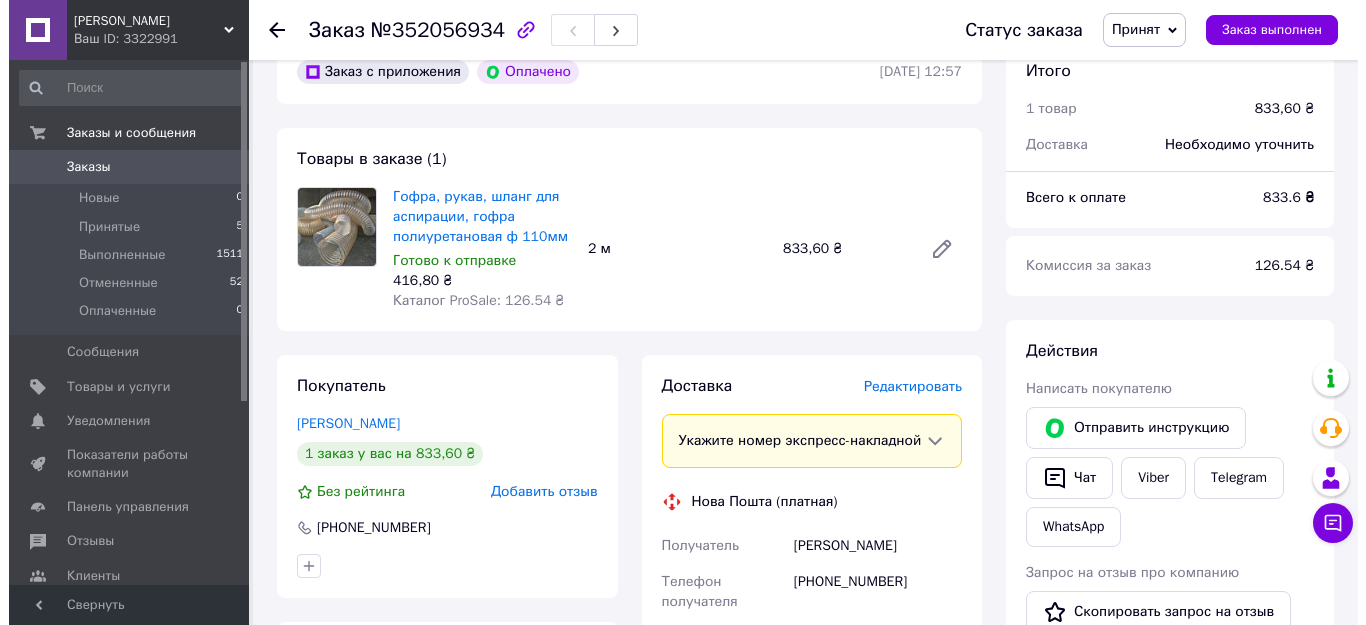 scroll, scrollTop: 100, scrollLeft: 0, axis: vertical 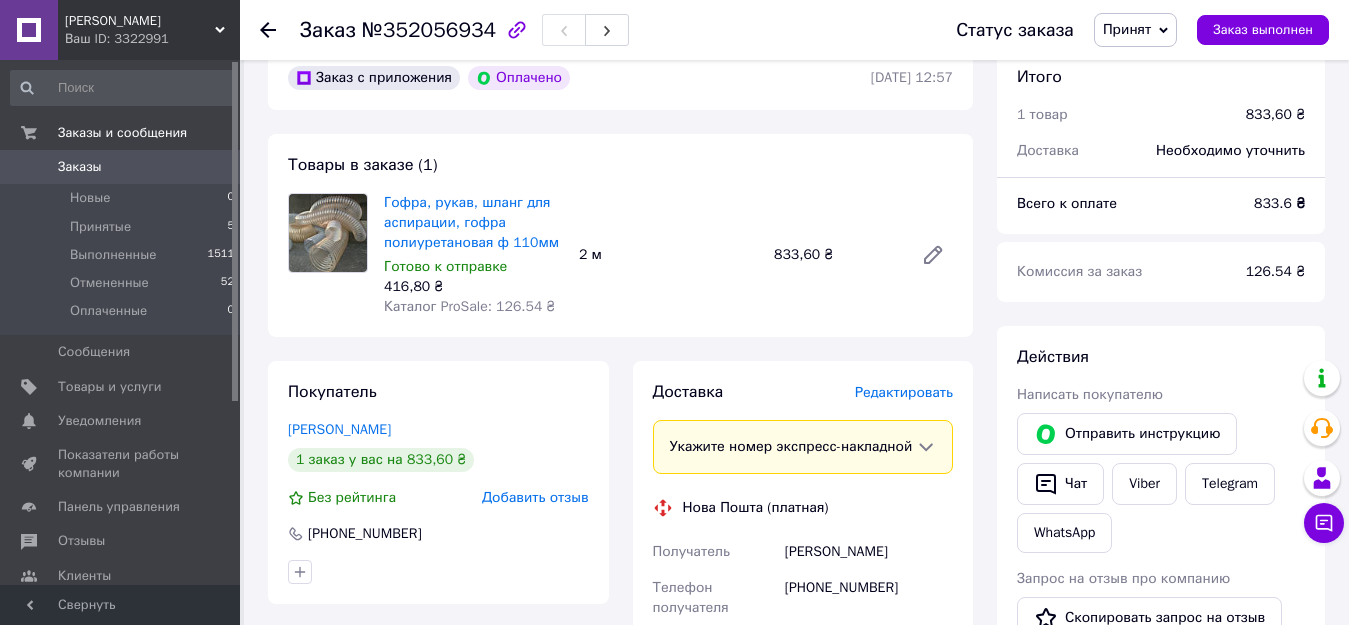 click on "Редактировать" at bounding box center (904, 392) 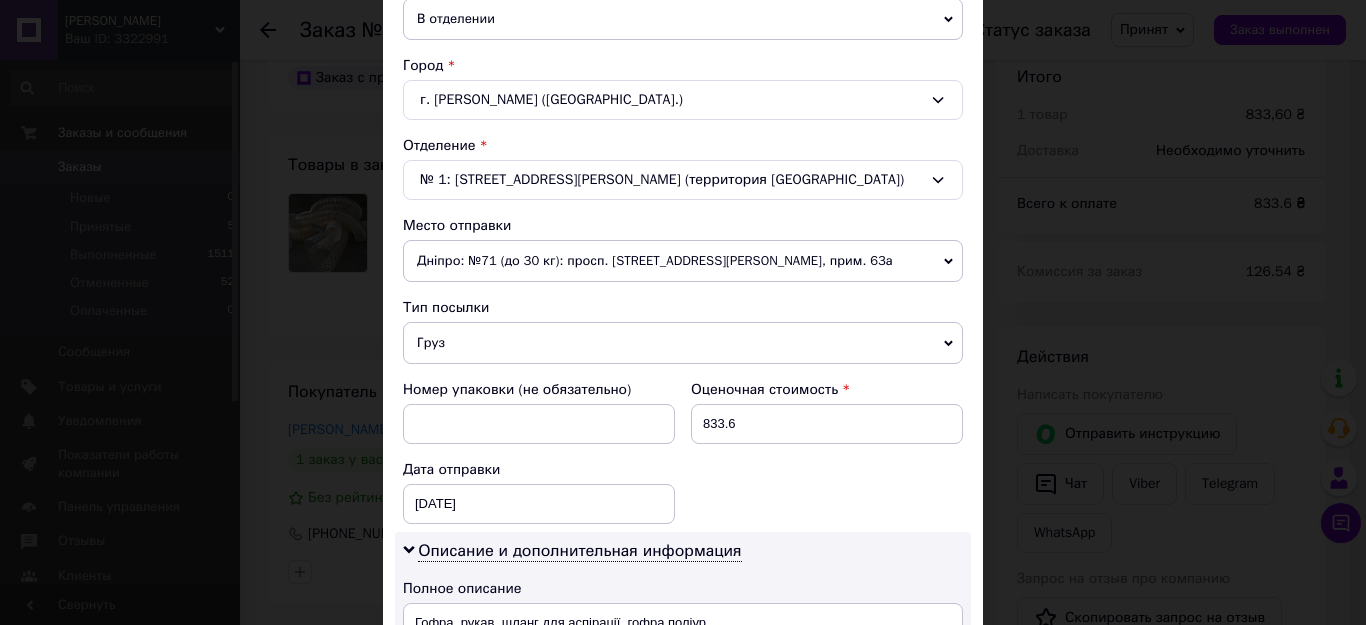 scroll, scrollTop: 500, scrollLeft: 0, axis: vertical 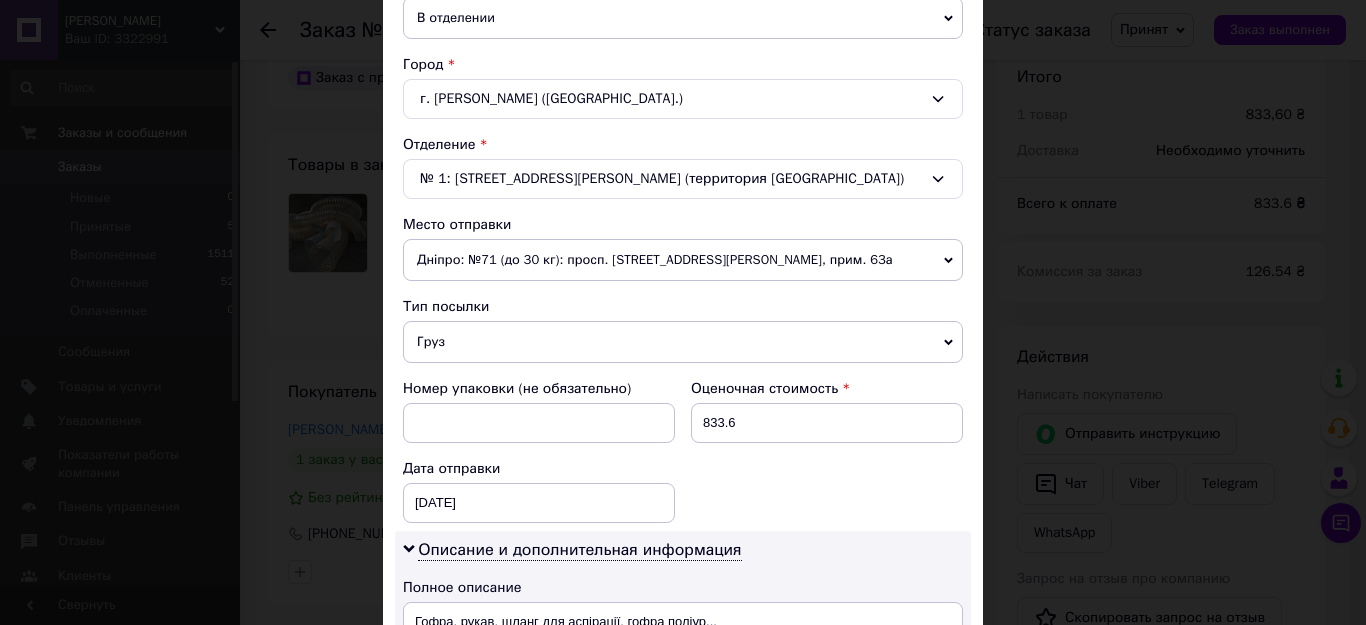 click on "Дніпро: №71 (до 30 кг): просп. [STREET_ADDRESS][PERSON_NAME], прим. 63а" at bounding box center (683, 260) 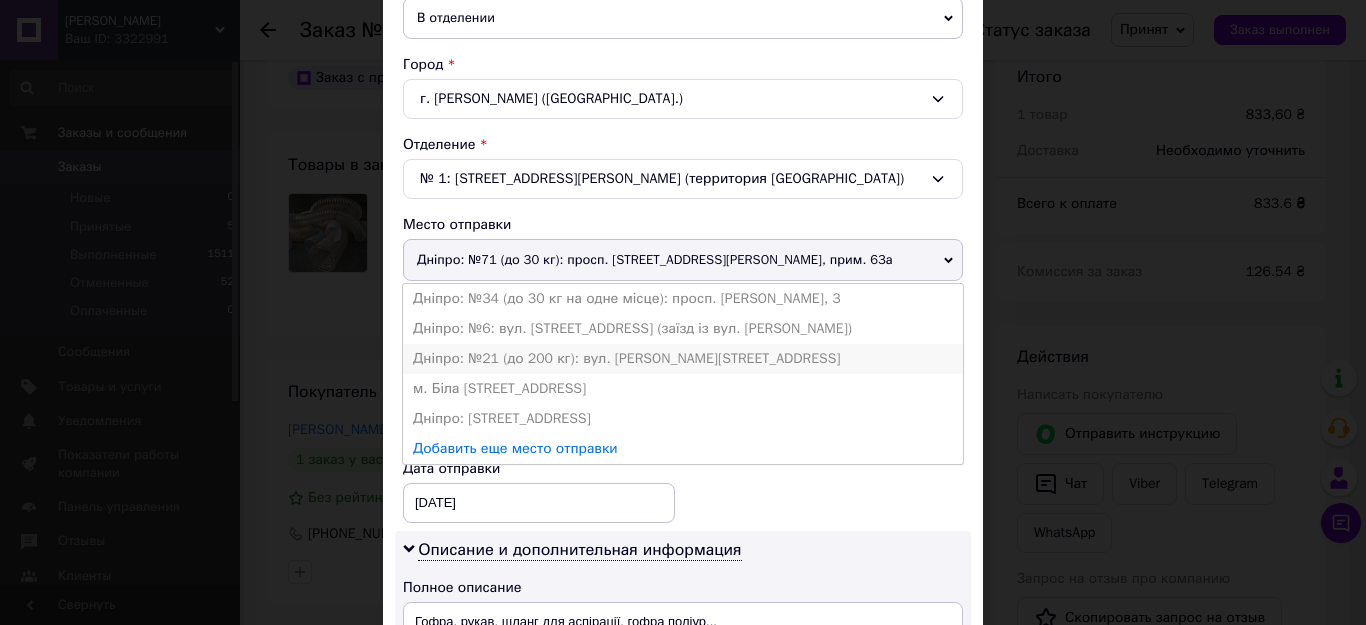 click on "Дніпро: №21 (до 200 кг): вул. [PERSON_NAME][STREET_ADDRESS]" at bounding box center [683, 359] 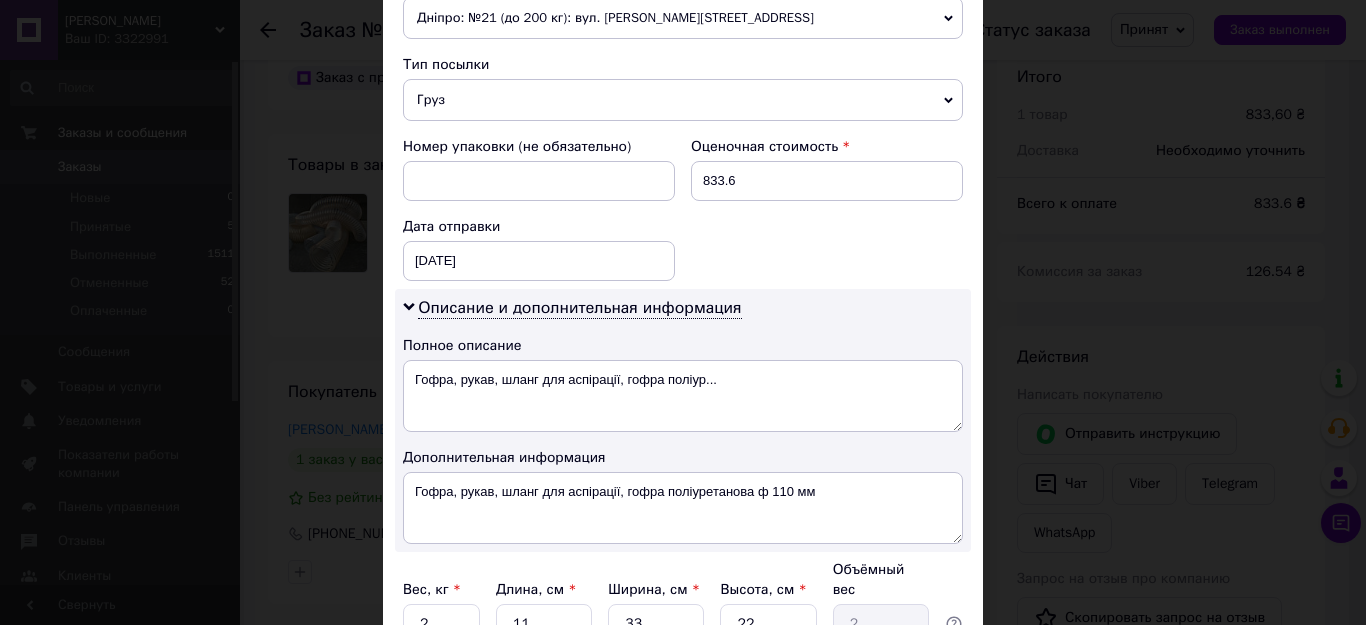 scroll, scrollTop: 927, scrollLeft: 0, axis: vertical 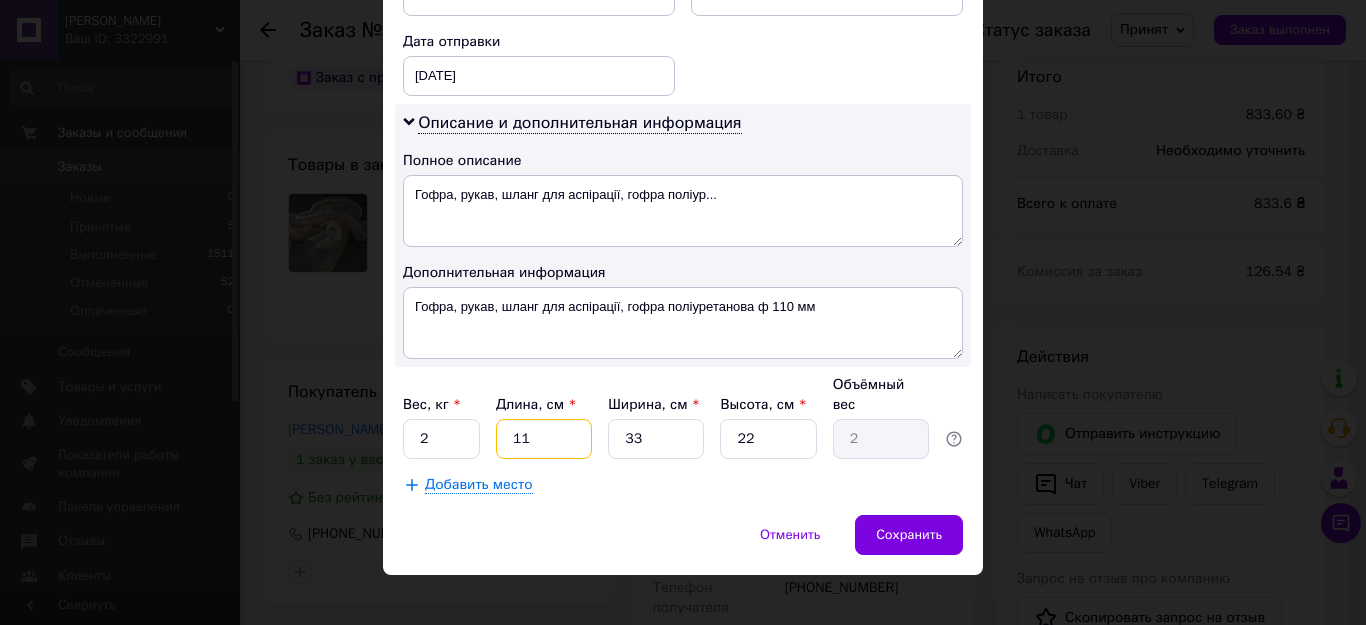 drag, startPoint x: 544, startPoint y: 431, endPoint x: 474, endPoint y: 428, distance: 70.064255 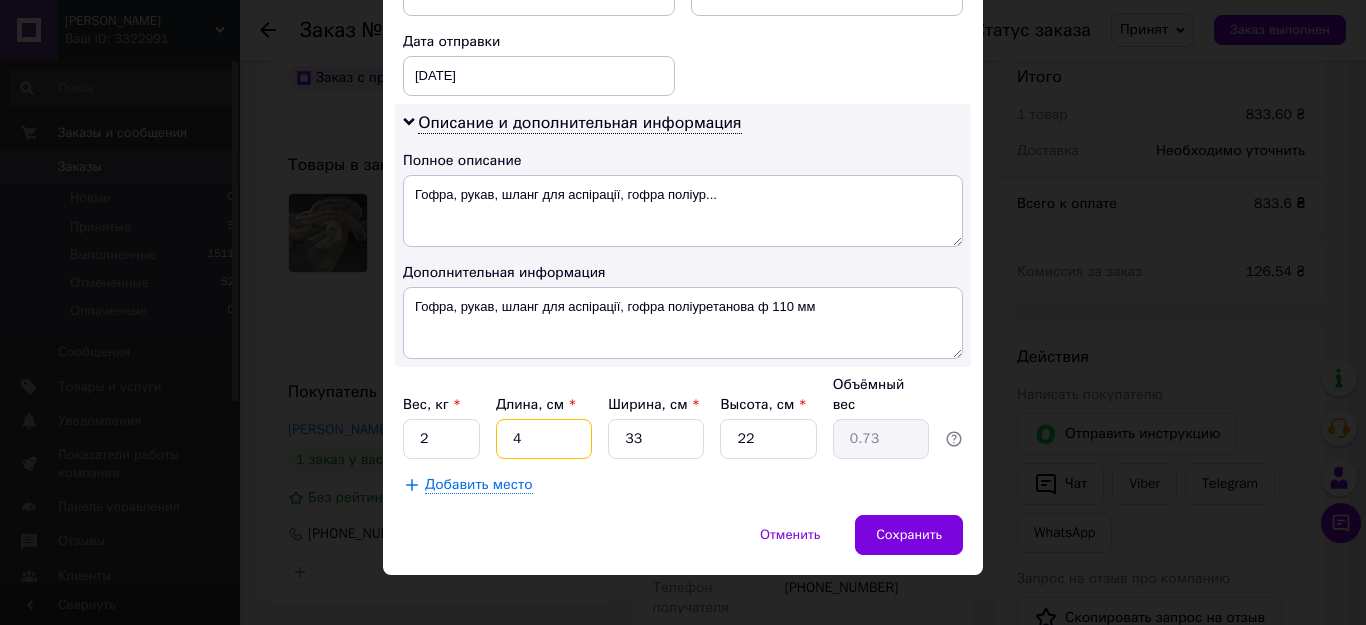 type on "45" 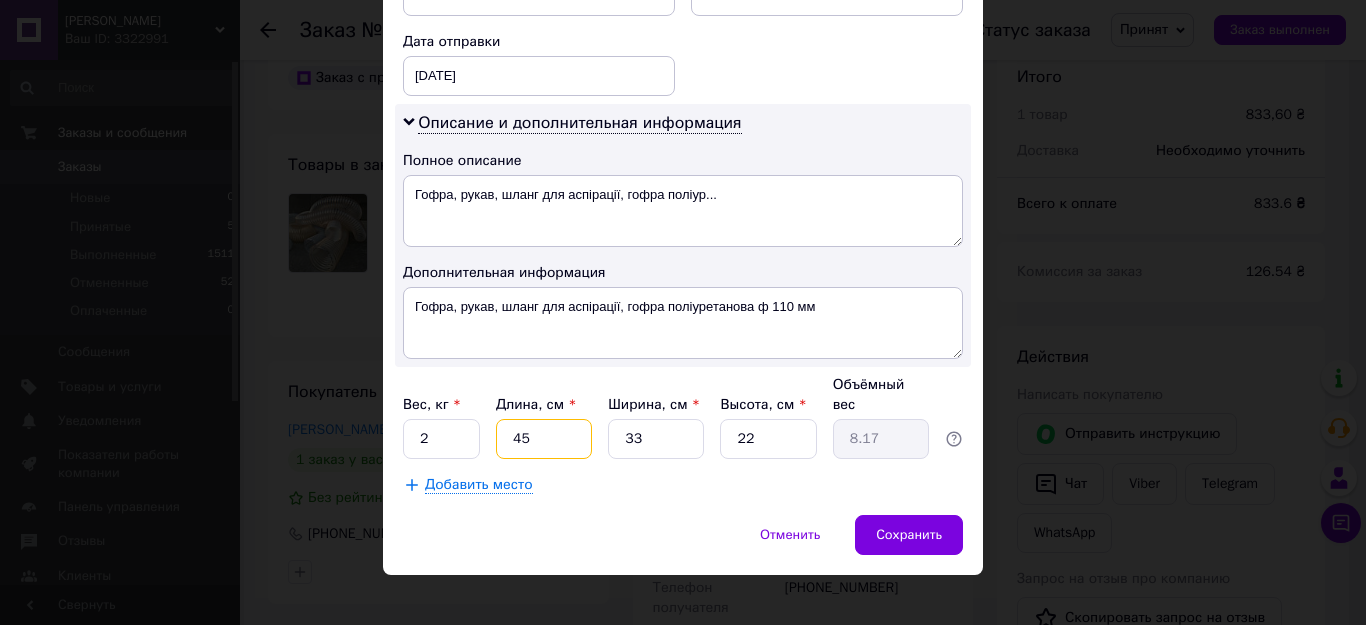 type on "45" 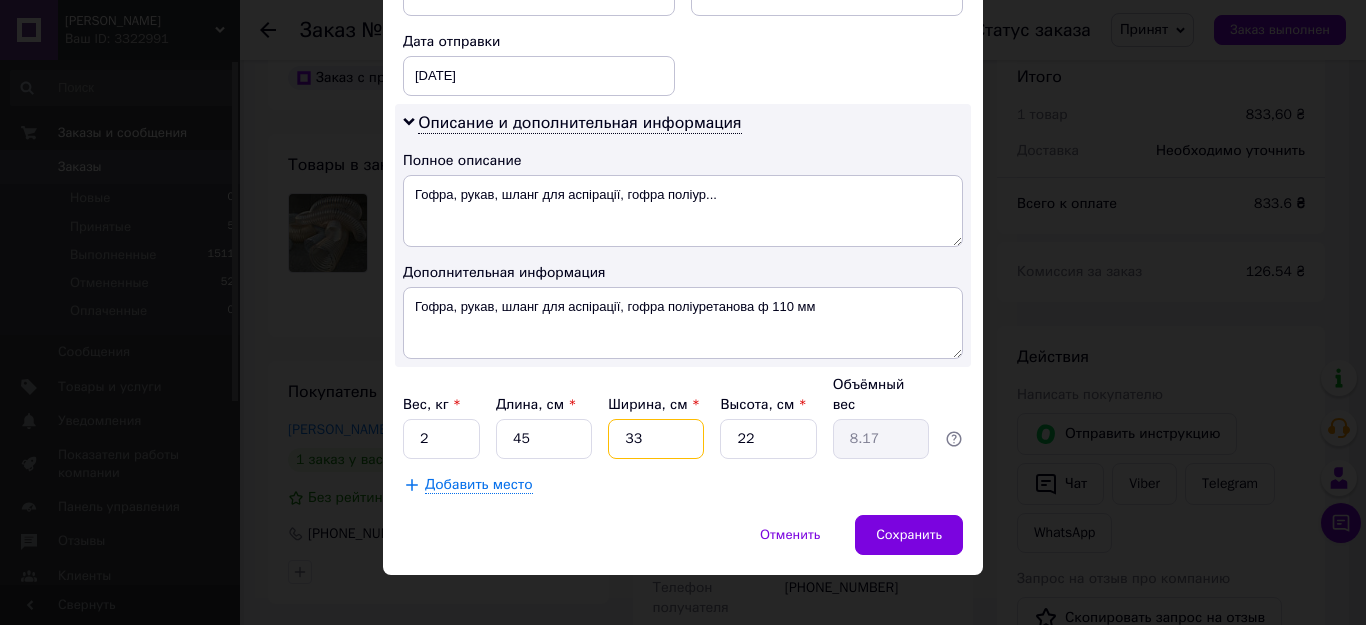 drag, startPoint x: 646, startPoint y: 420, endPoint x: 606, endPoint y: 421, distance: 40.012497 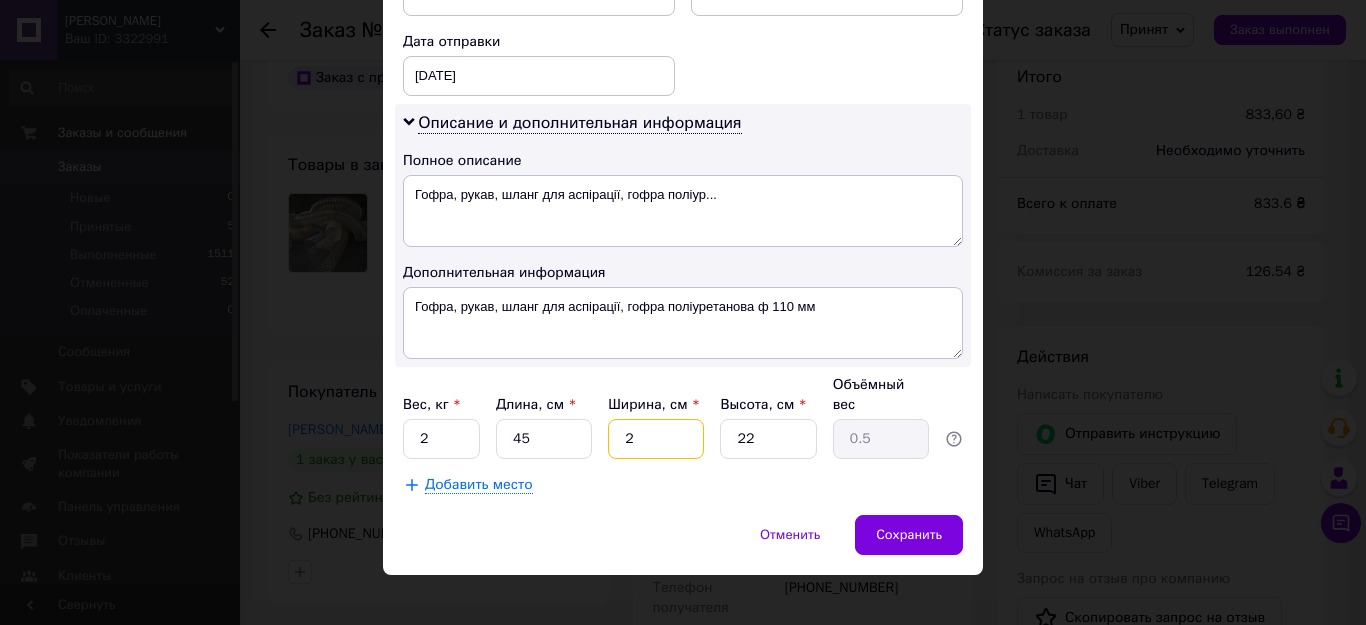 type on "29" 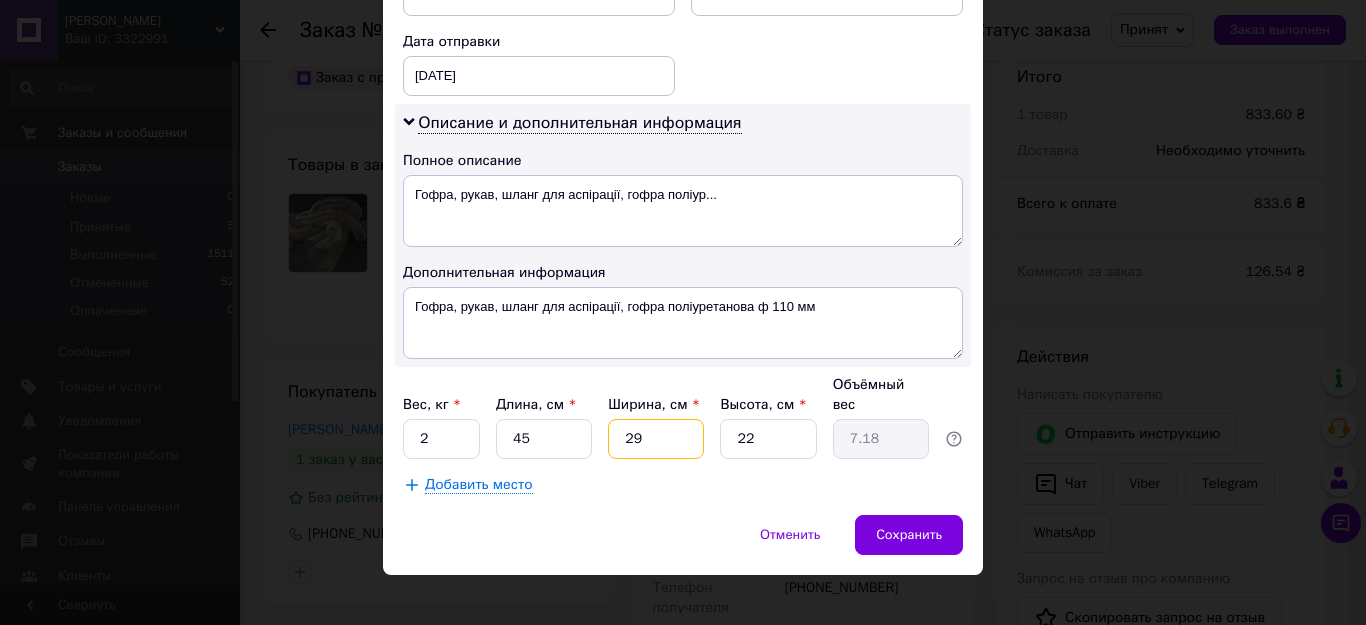 type on "2" 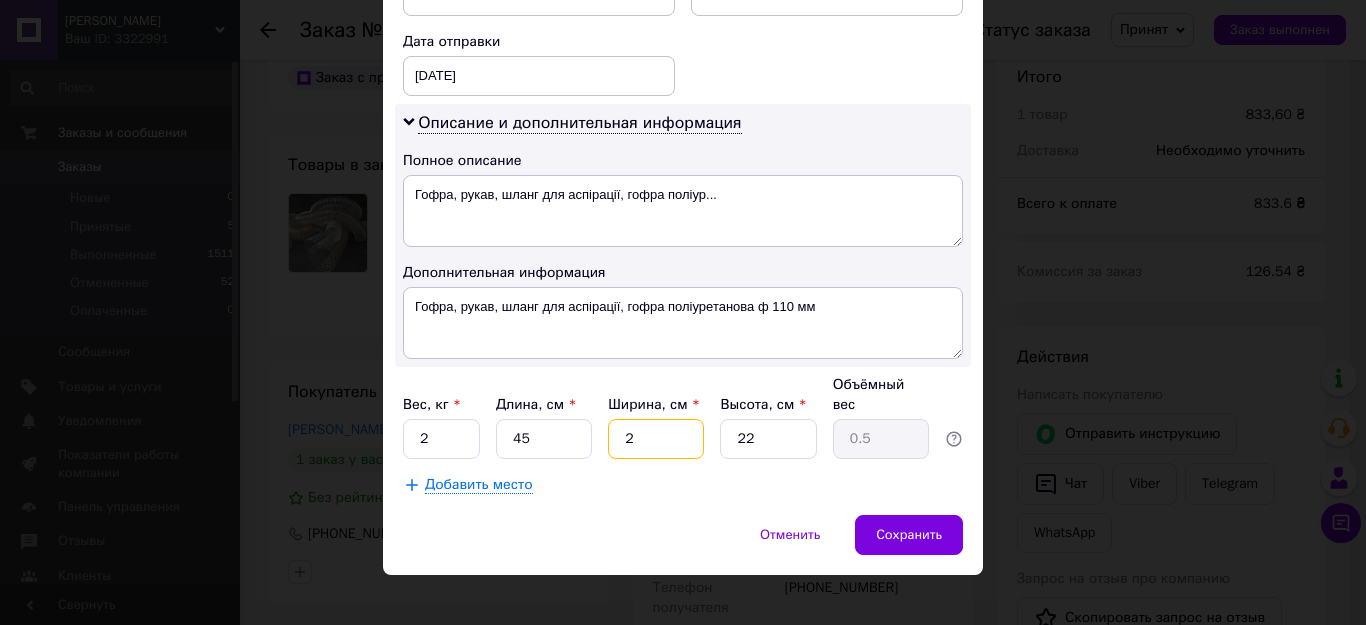 type on "28" 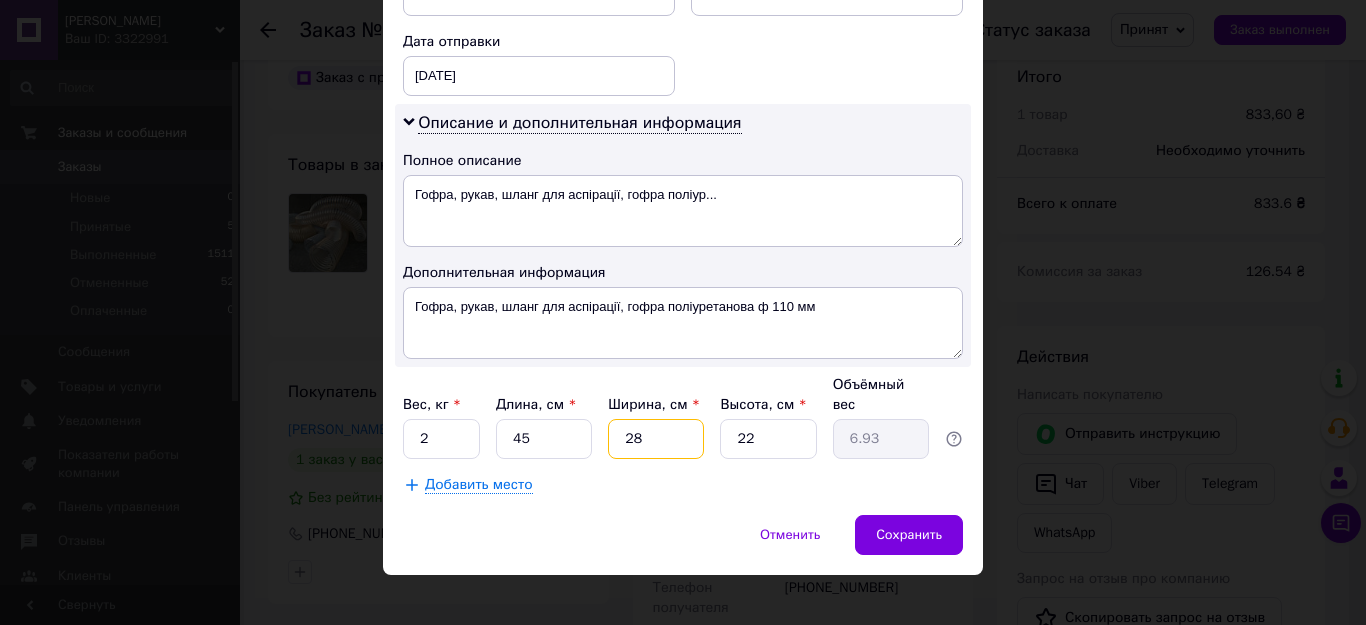 type on "28" 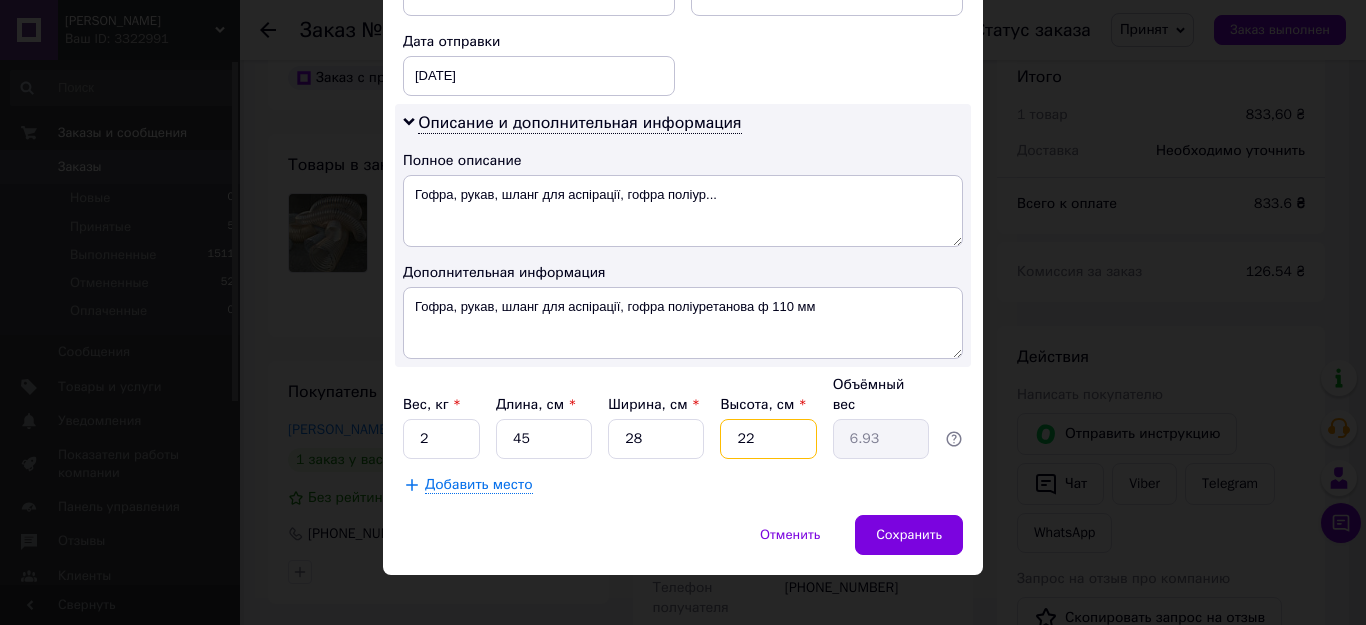 drag, startPoint x: 761, startPoint y: 420, endPoint x: 723, endPoint y: 425, distance: 38.327538 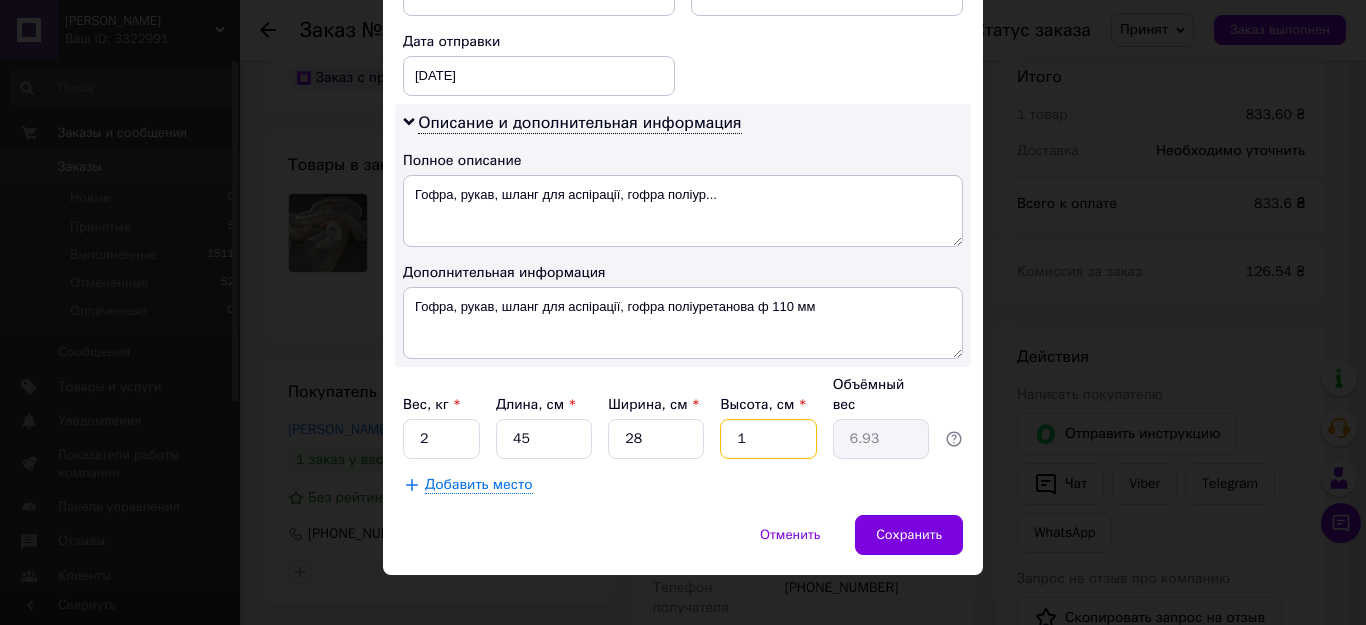 type on "0.32" 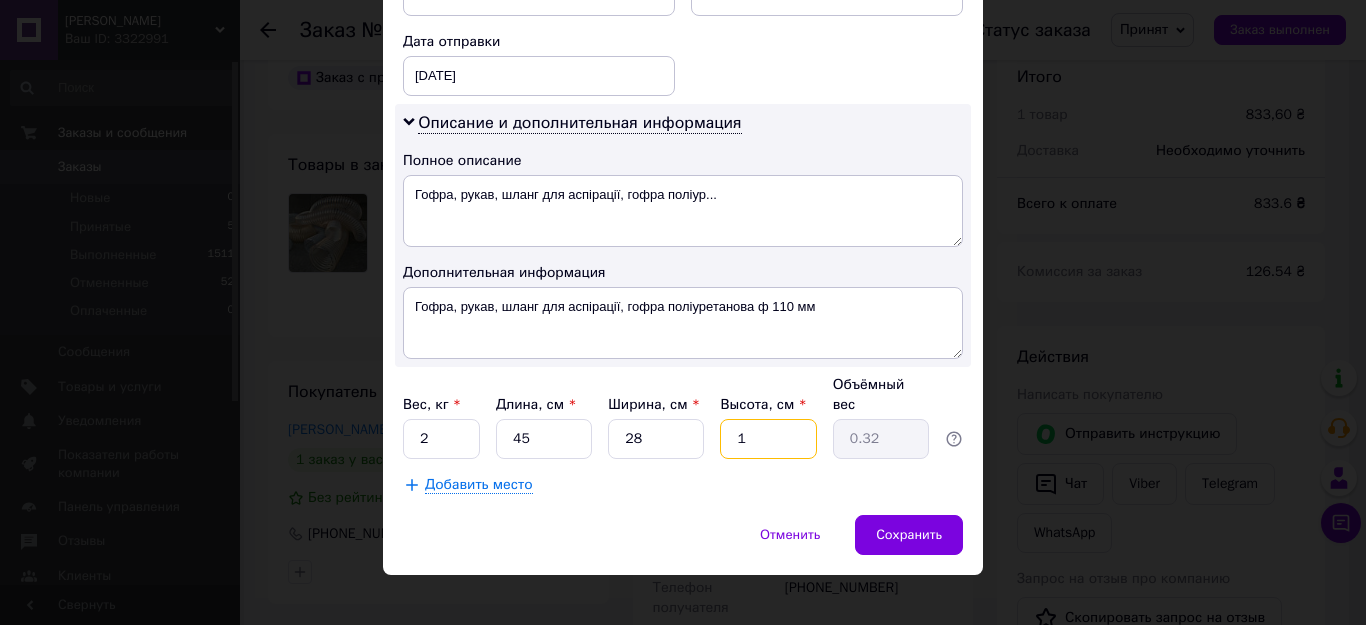 type on "16" 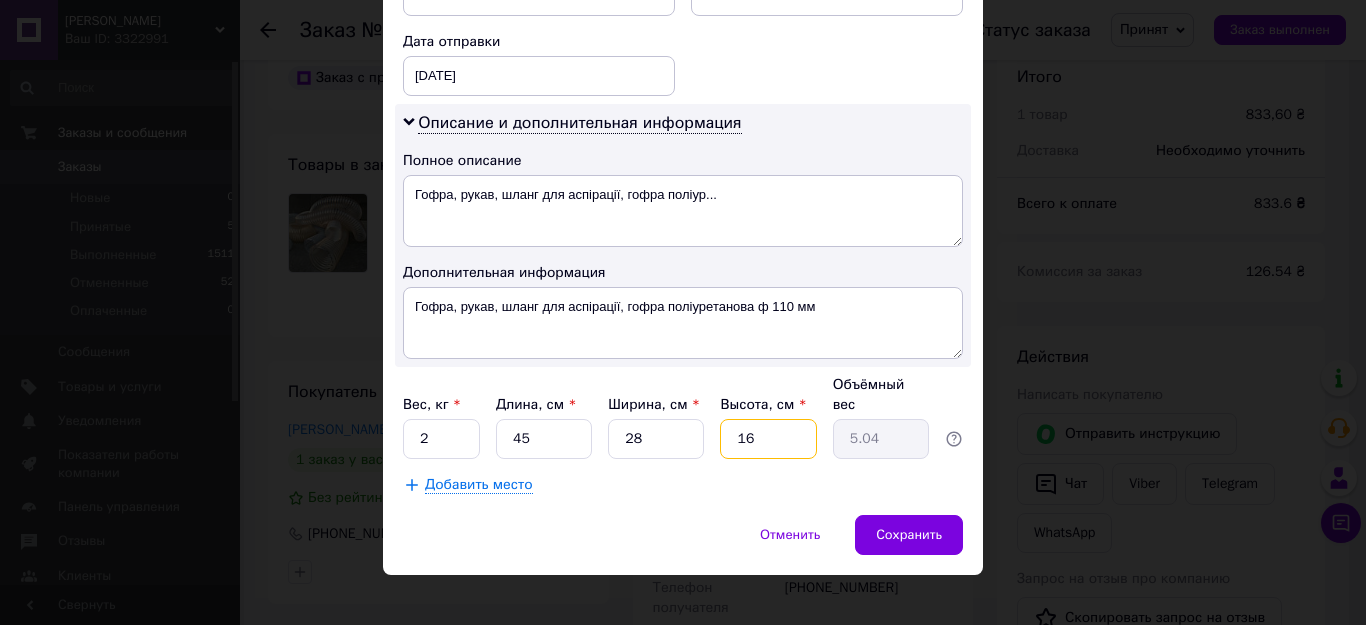 type on "16" 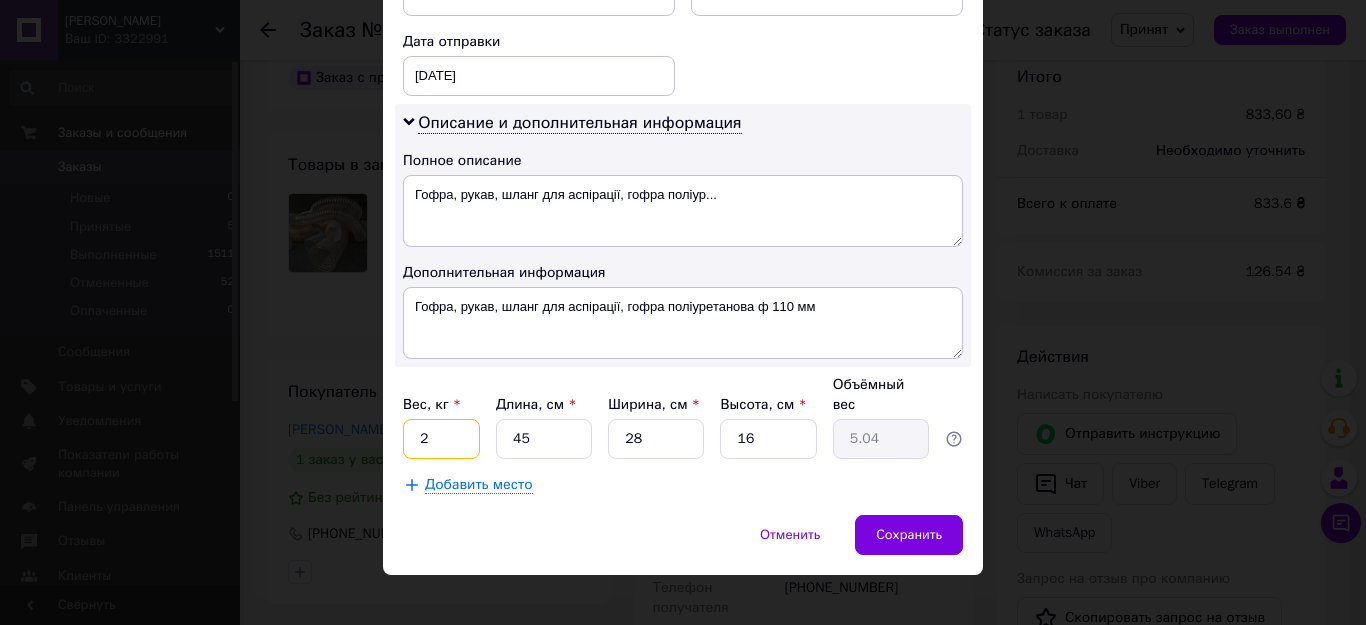 drag, startPoint x: 454, startPoint y: 418, endPoint x: 420, endPoint y: 419, distance: 34.0147 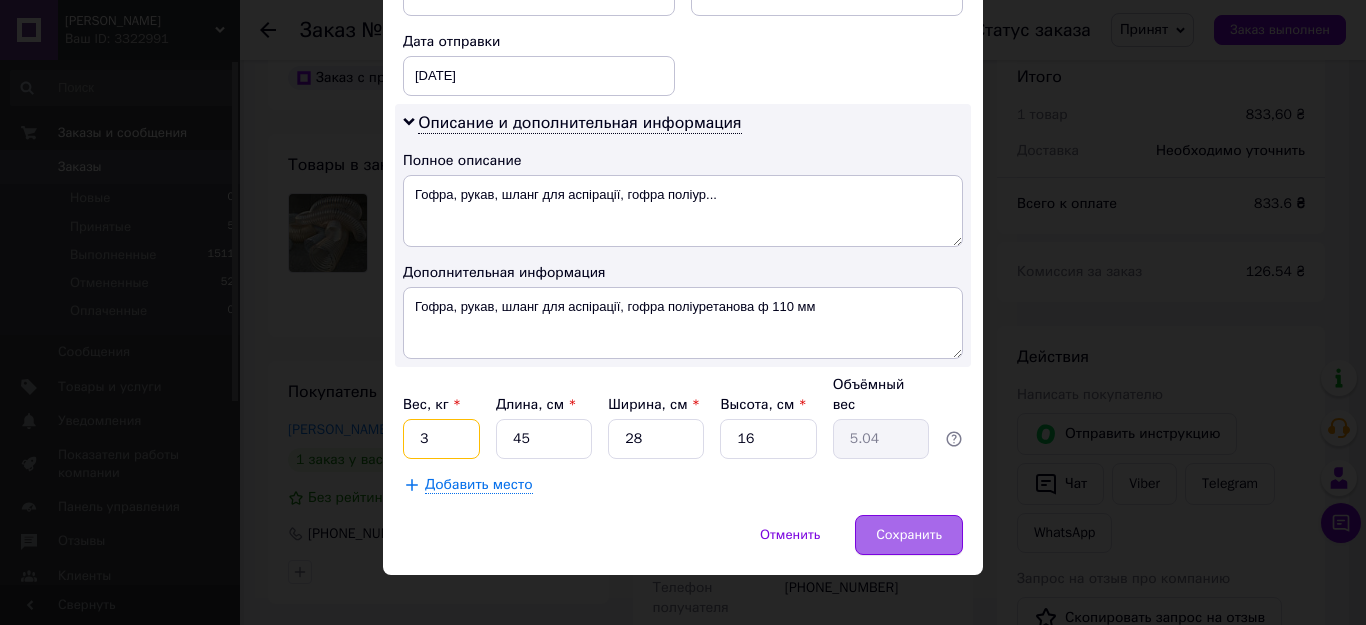type on "3" 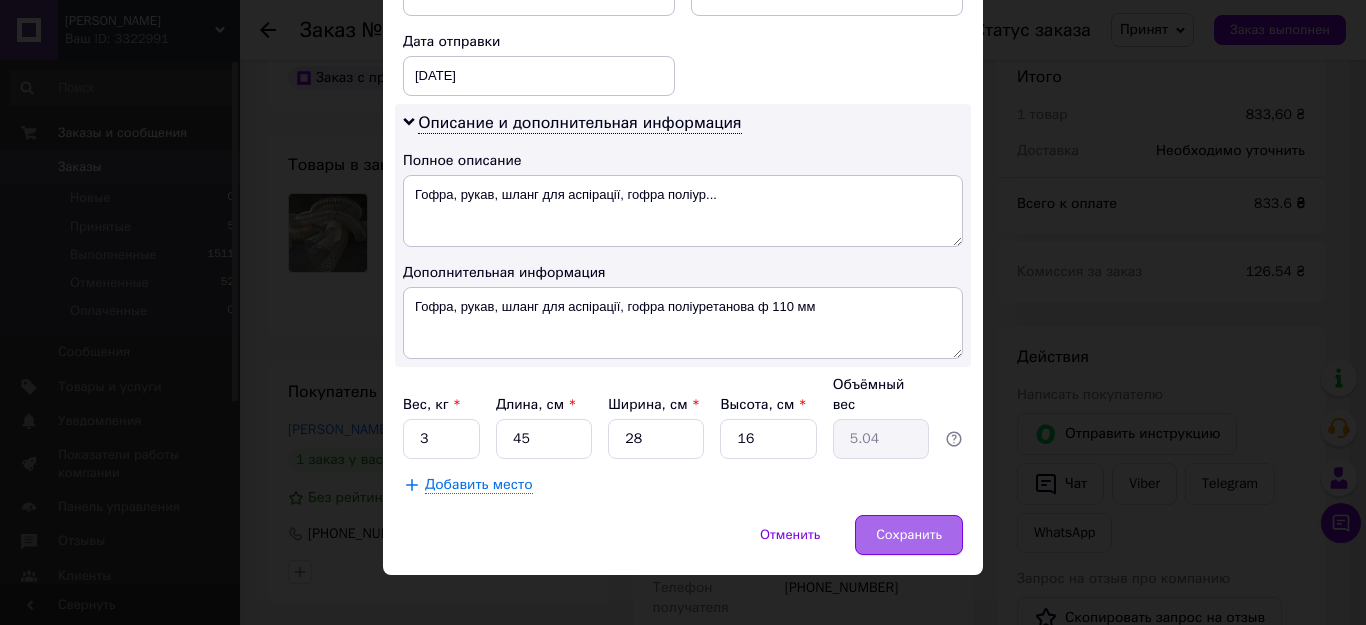 click on "Сохранить" at bounding box center (909, 535) 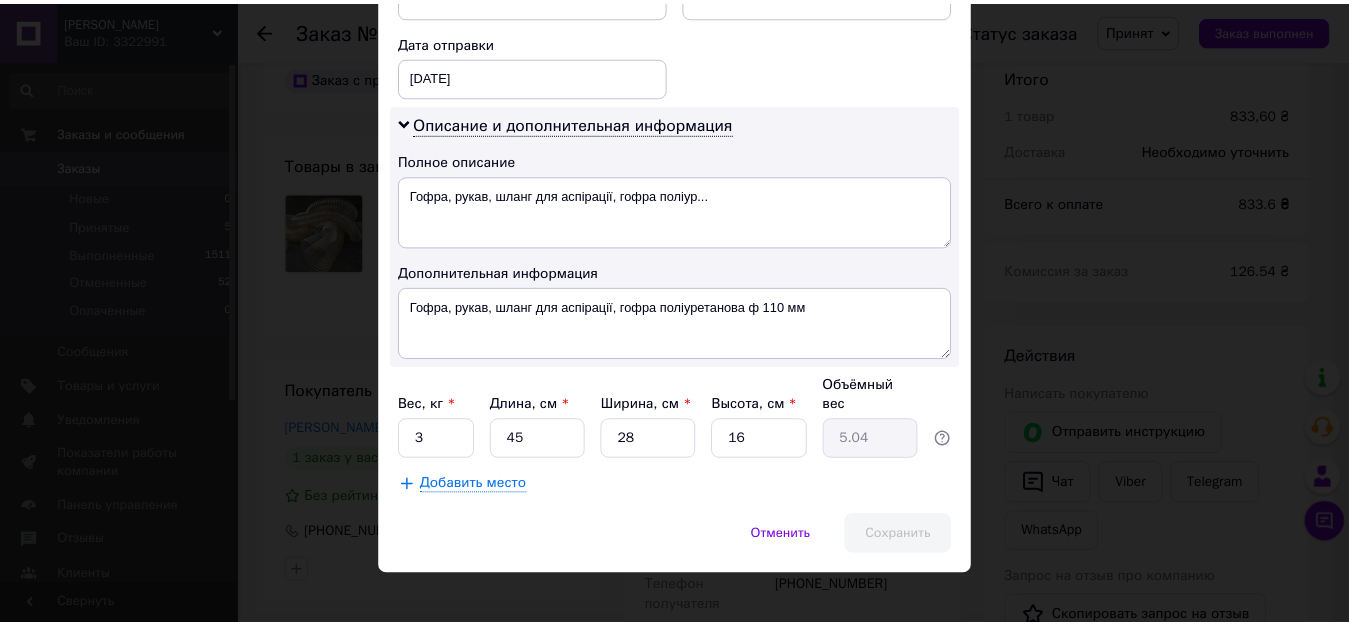 scroll, scrollTop: 876, scrollLeft: 0, axis: vertical 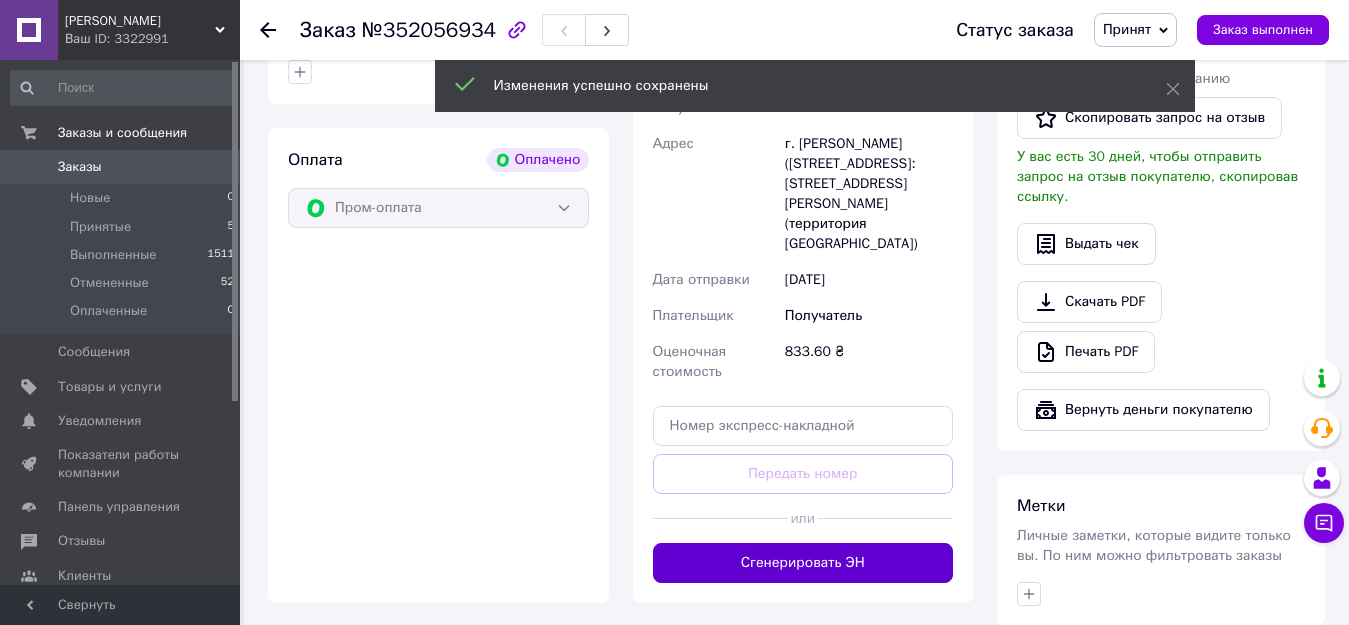 click on "Сгенерировать ЭН" at bounding box center (803, 563) 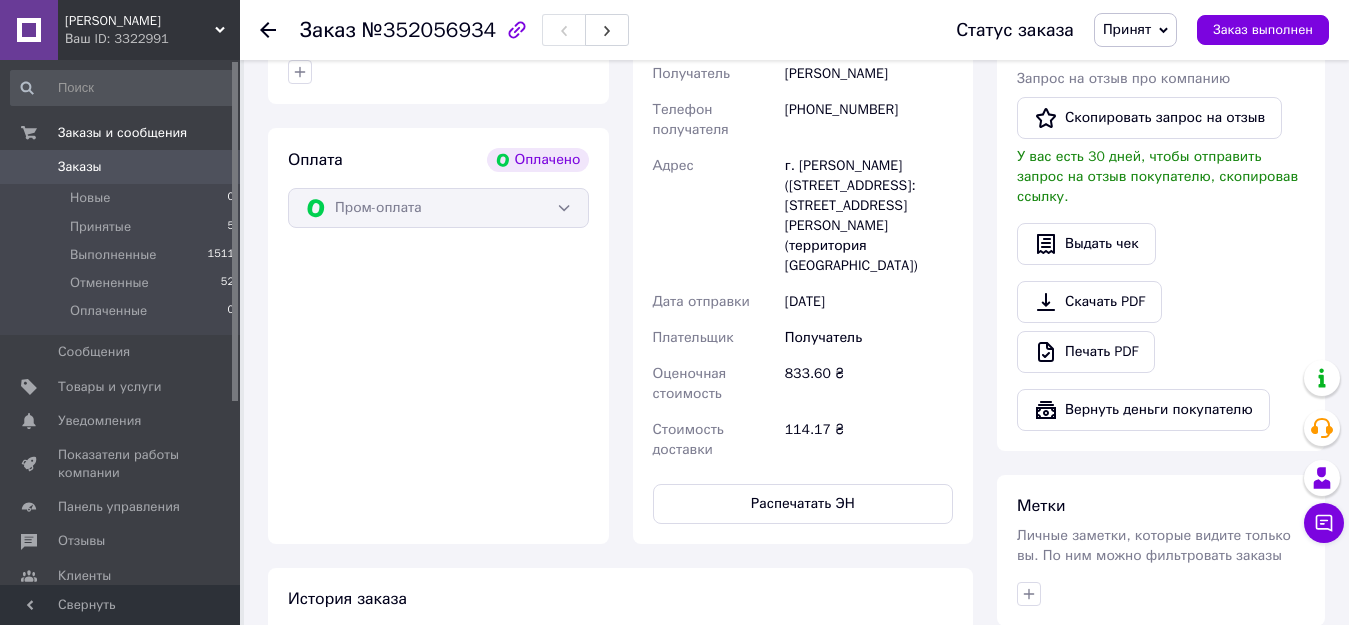click on "Заказы" at bounding box center (80, 167) 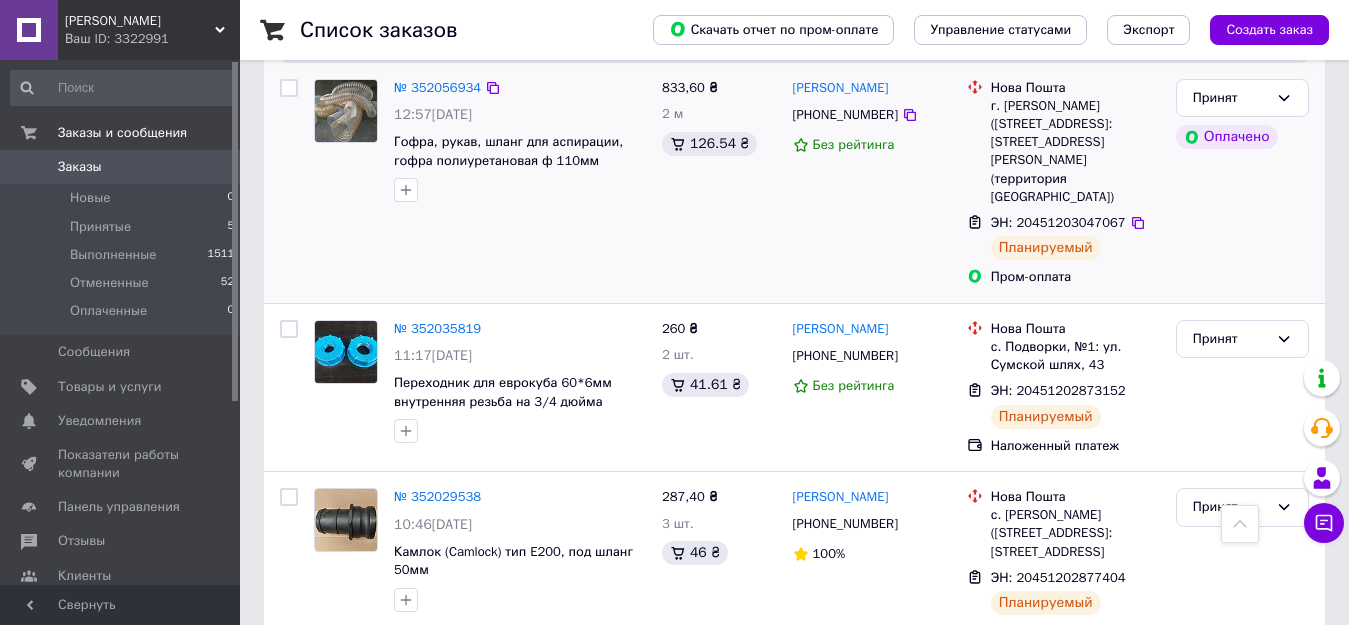 scroll, scrollTop: 0, scrollLeft: 0, axis: both 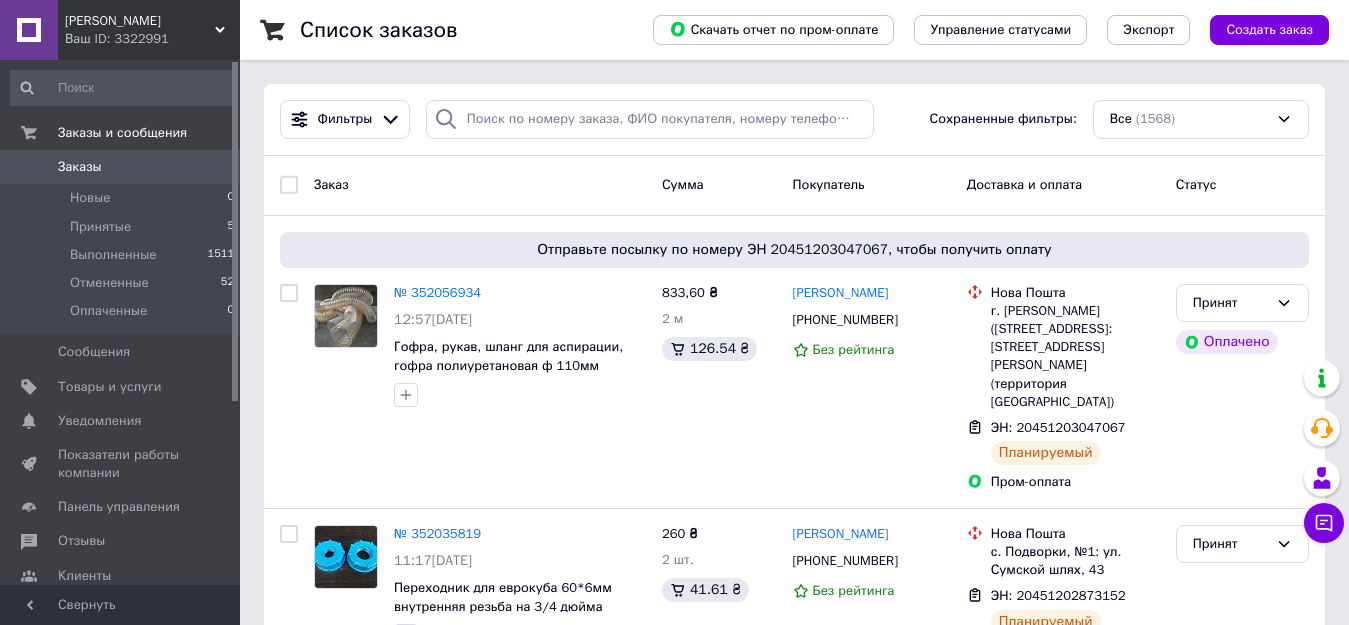 click on "Заказы" at bounding box center [80, 167] 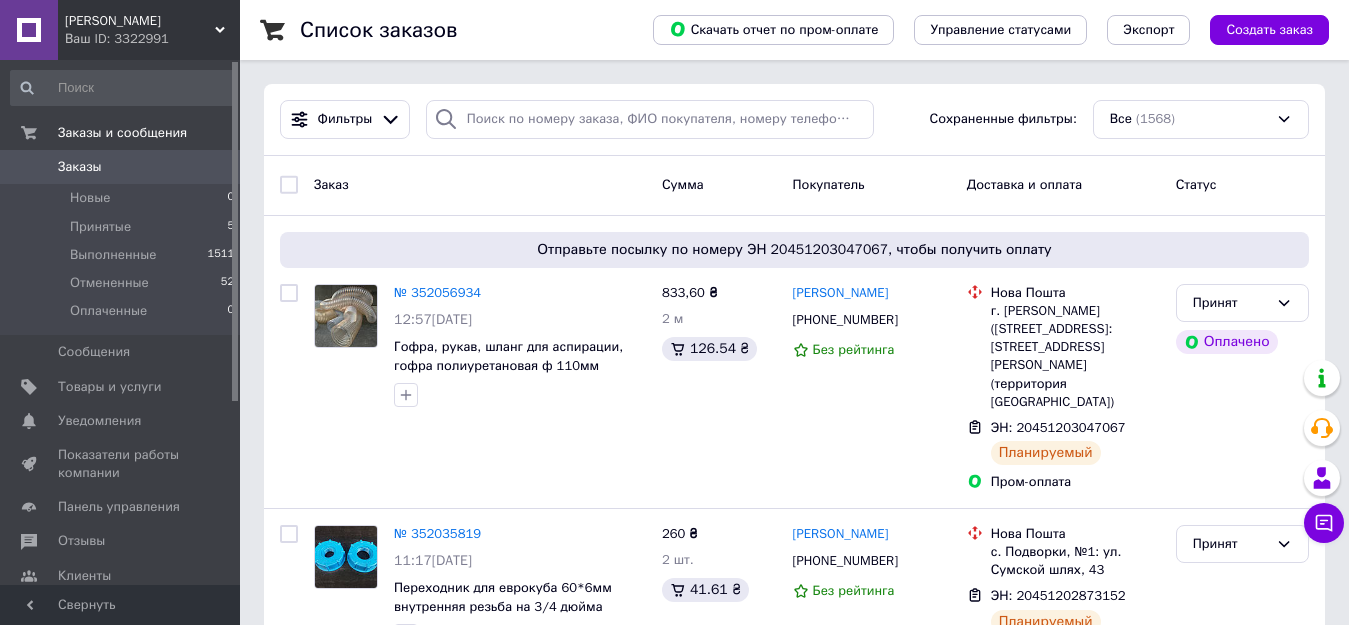 drag, startPoint x: 119, startPoint y: 174, endPoint x: 129, endPoint y: 169, distance: 11.18034 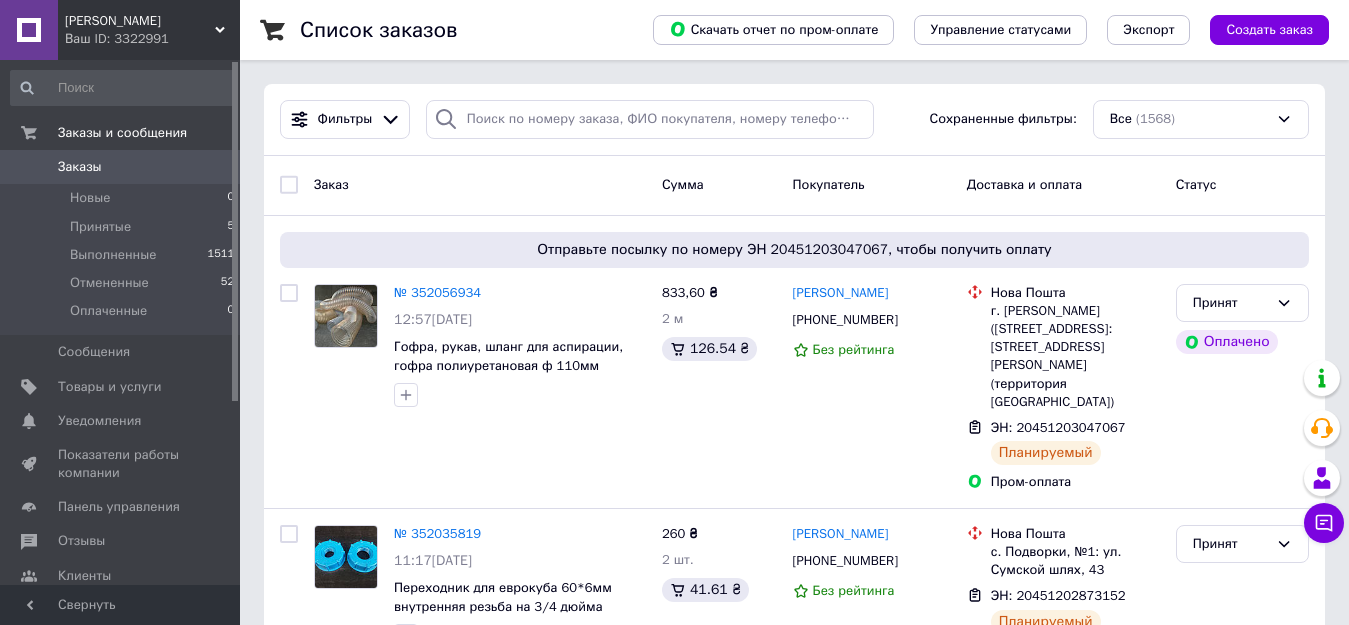 click on "Заказы" at bounding box center (121, 167) 